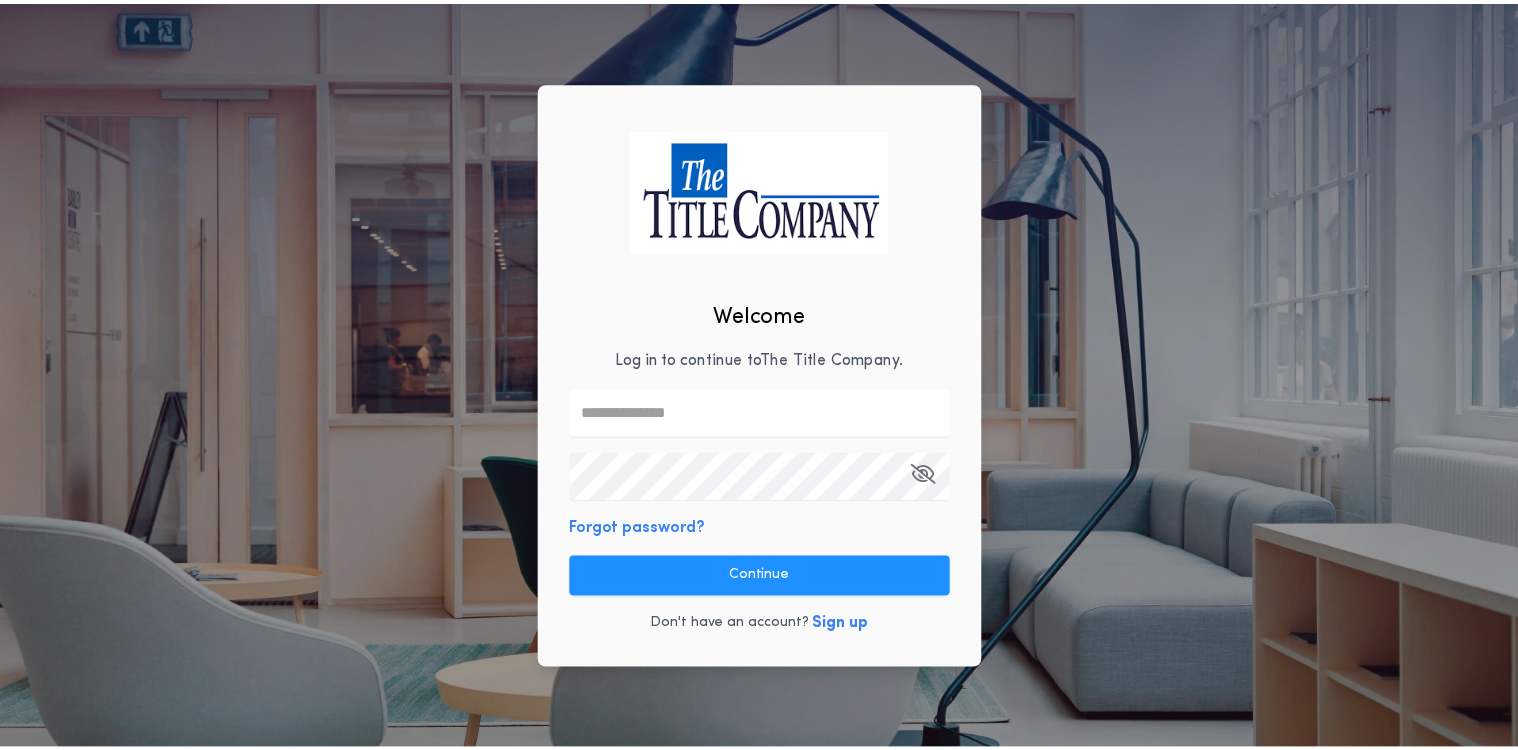 scroll, scrollTop: 0, scrollLeft: 0, axis: both 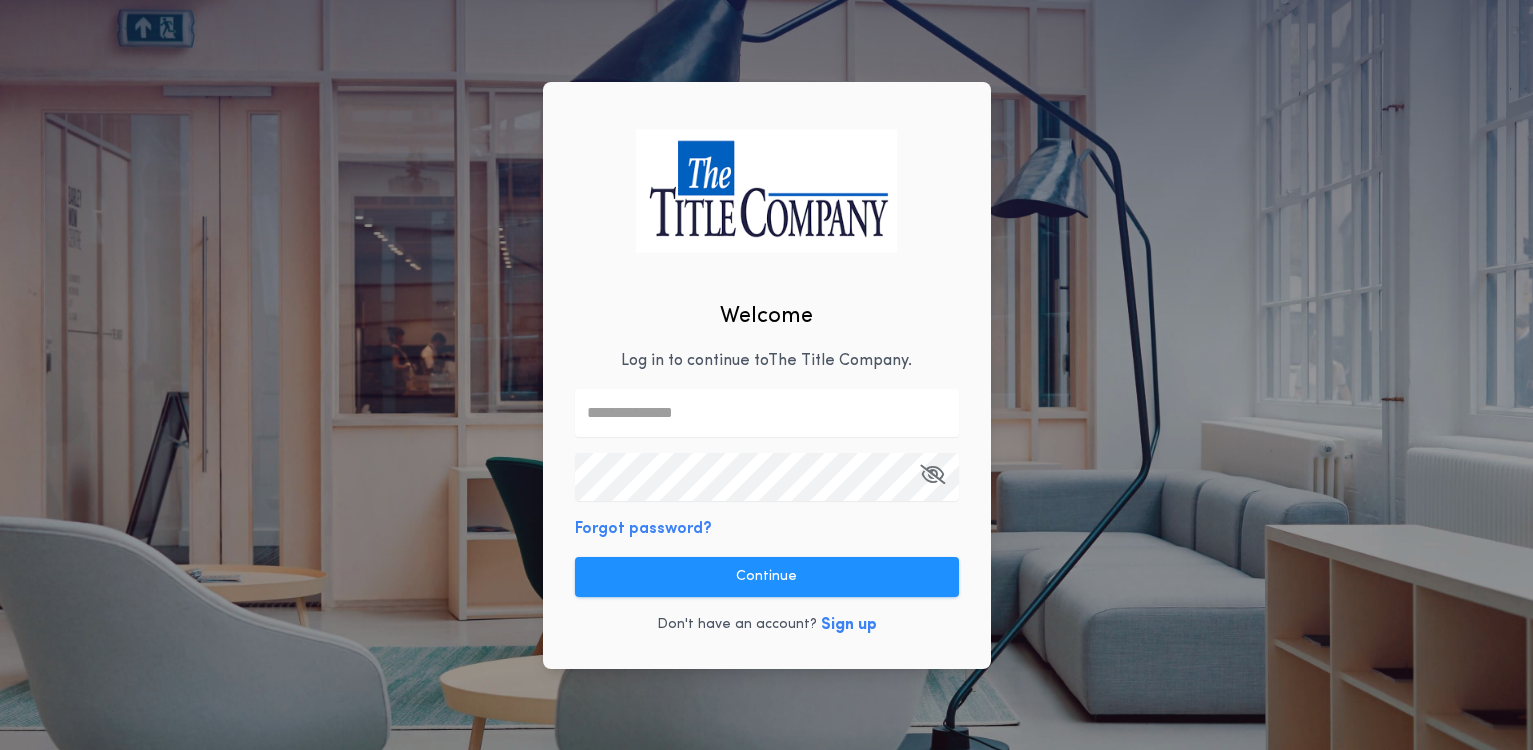 click at bounding box center (767, 413) 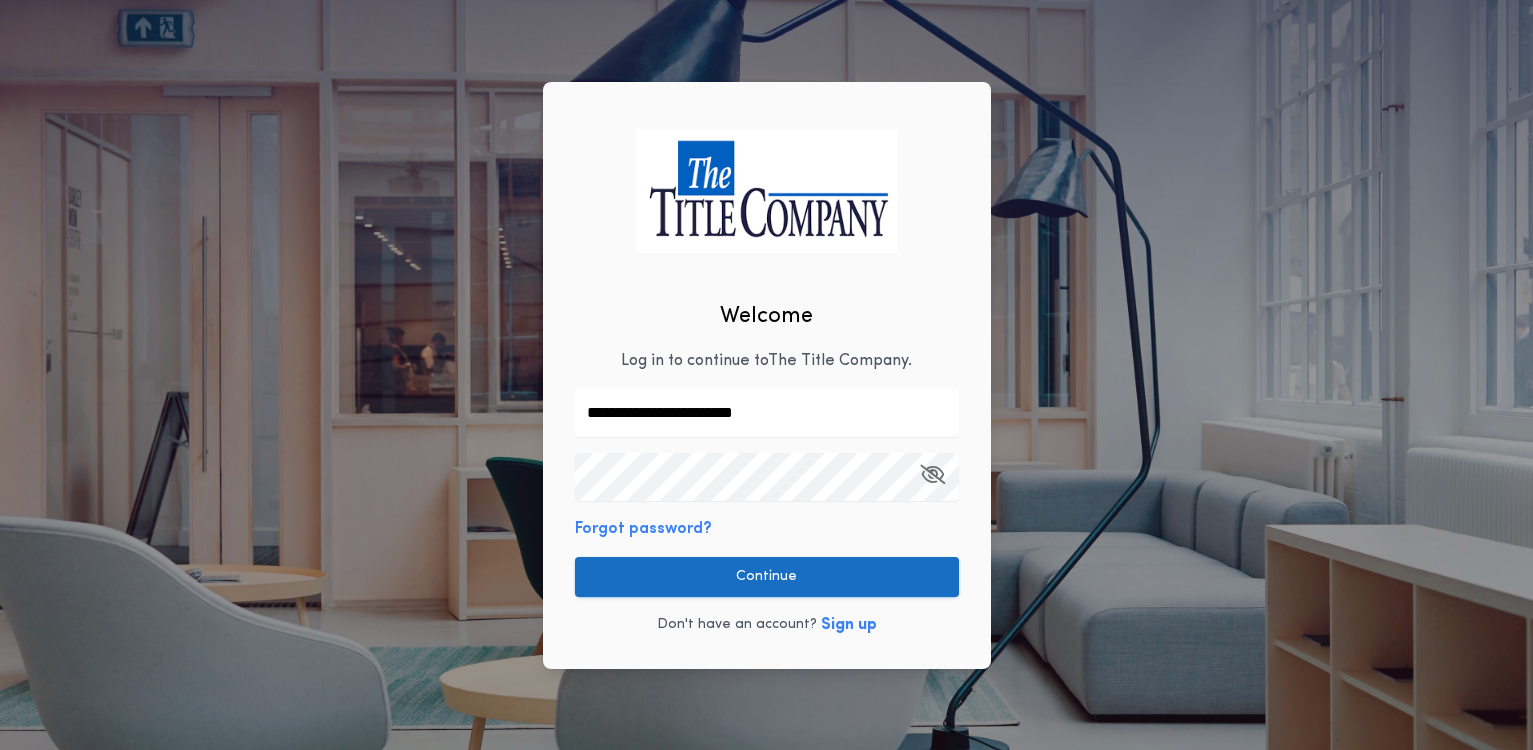 click on "Continue" at bounding box center [767, 577] 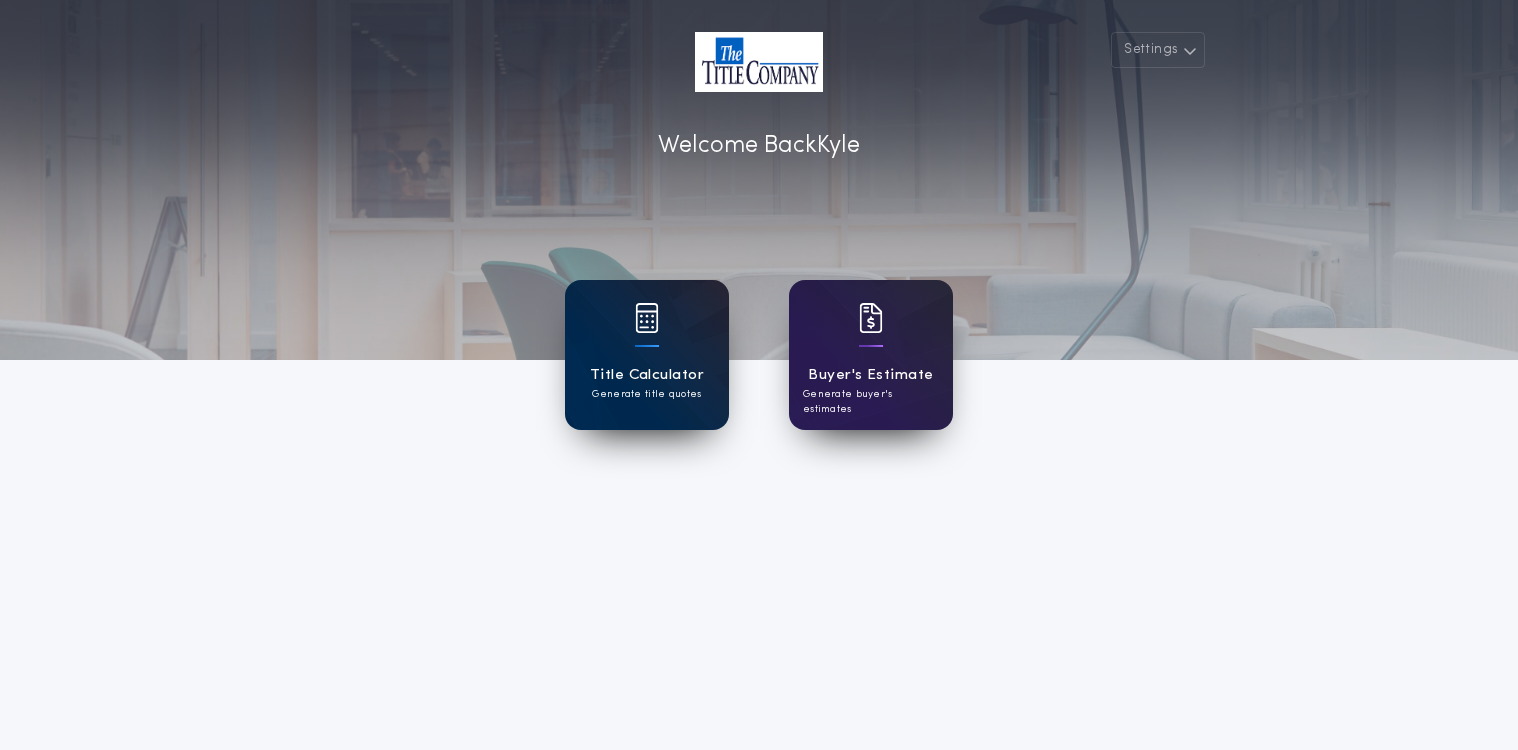 click at bounding box center [647, 331] 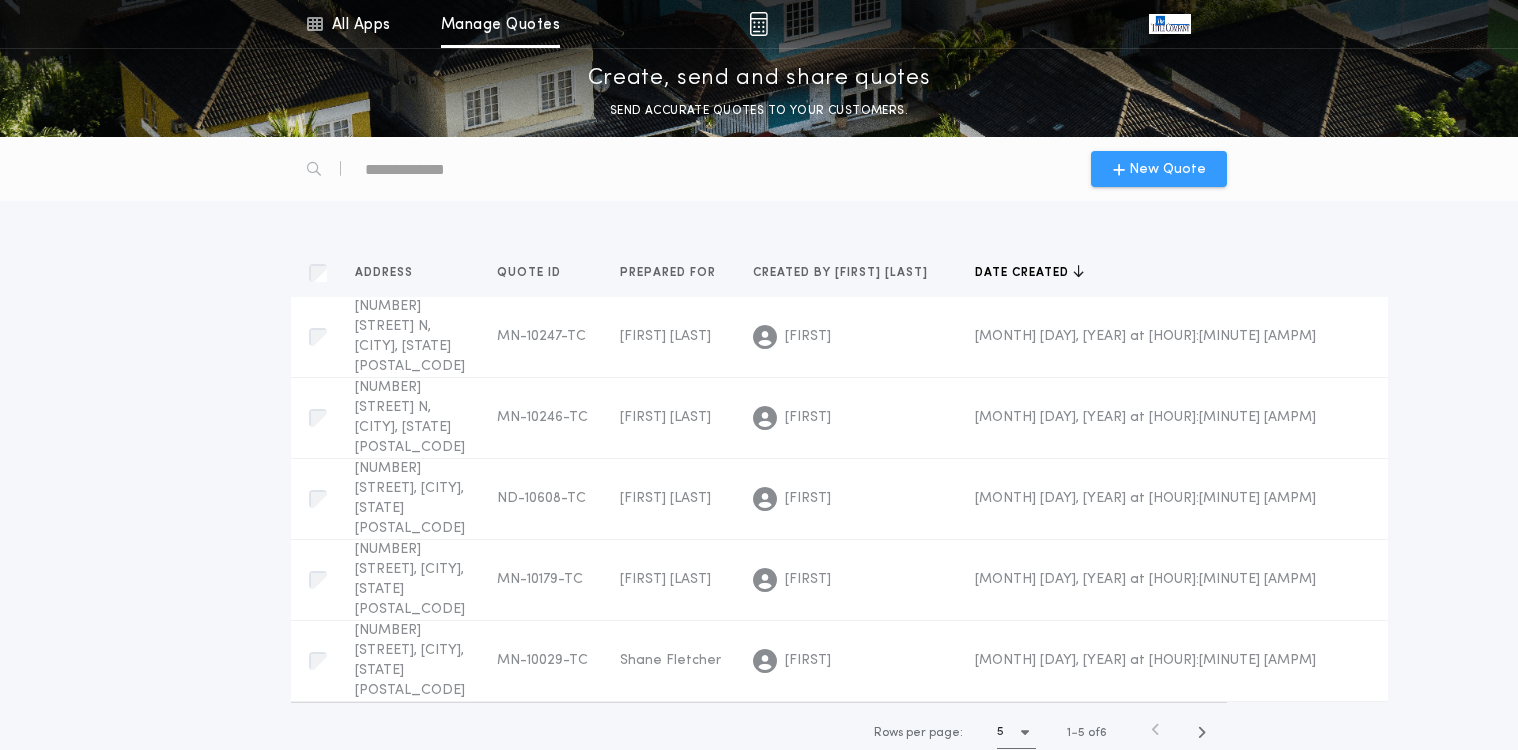 click on "New Quote" at bounding box center (1167, 169) 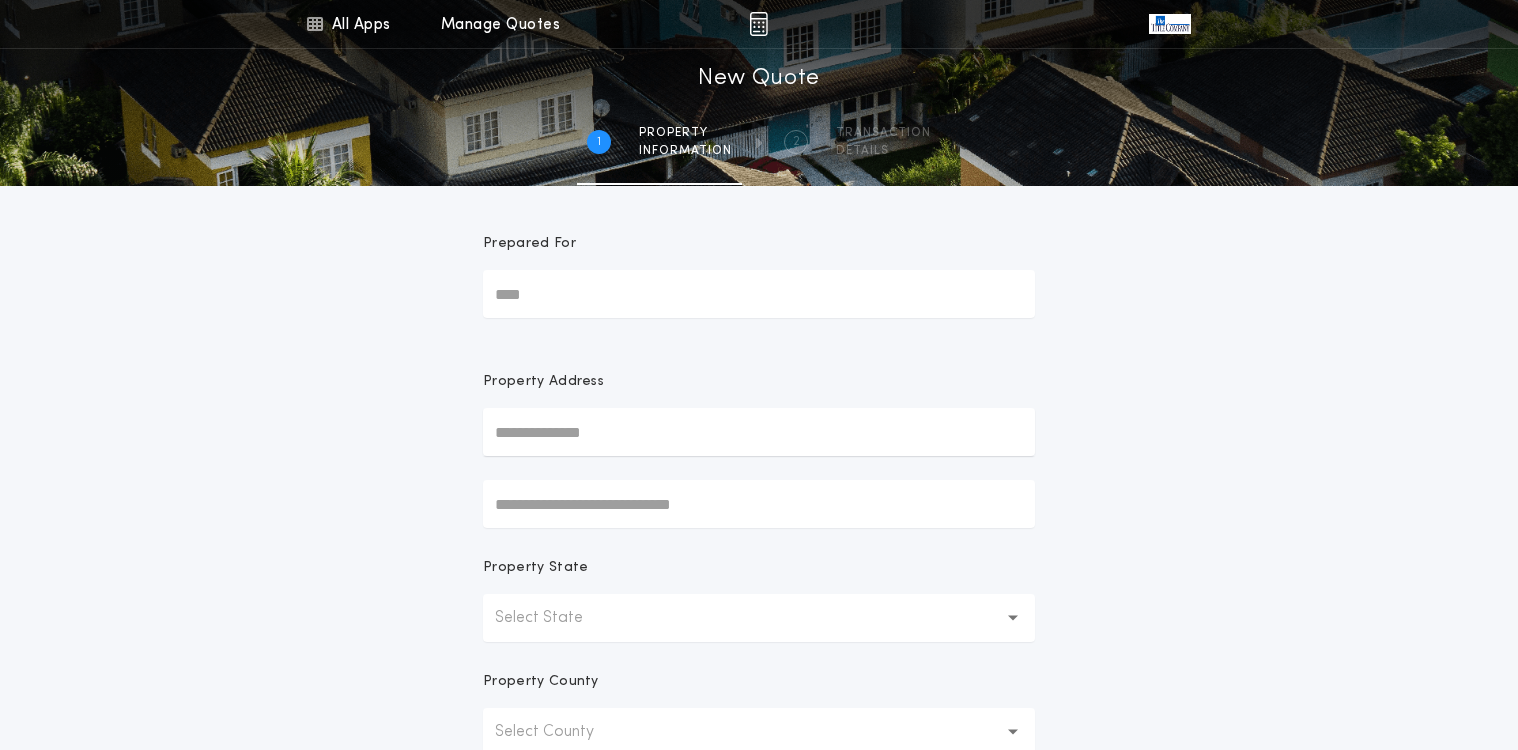click on "Prepared For" at bounding box center [759, 294] 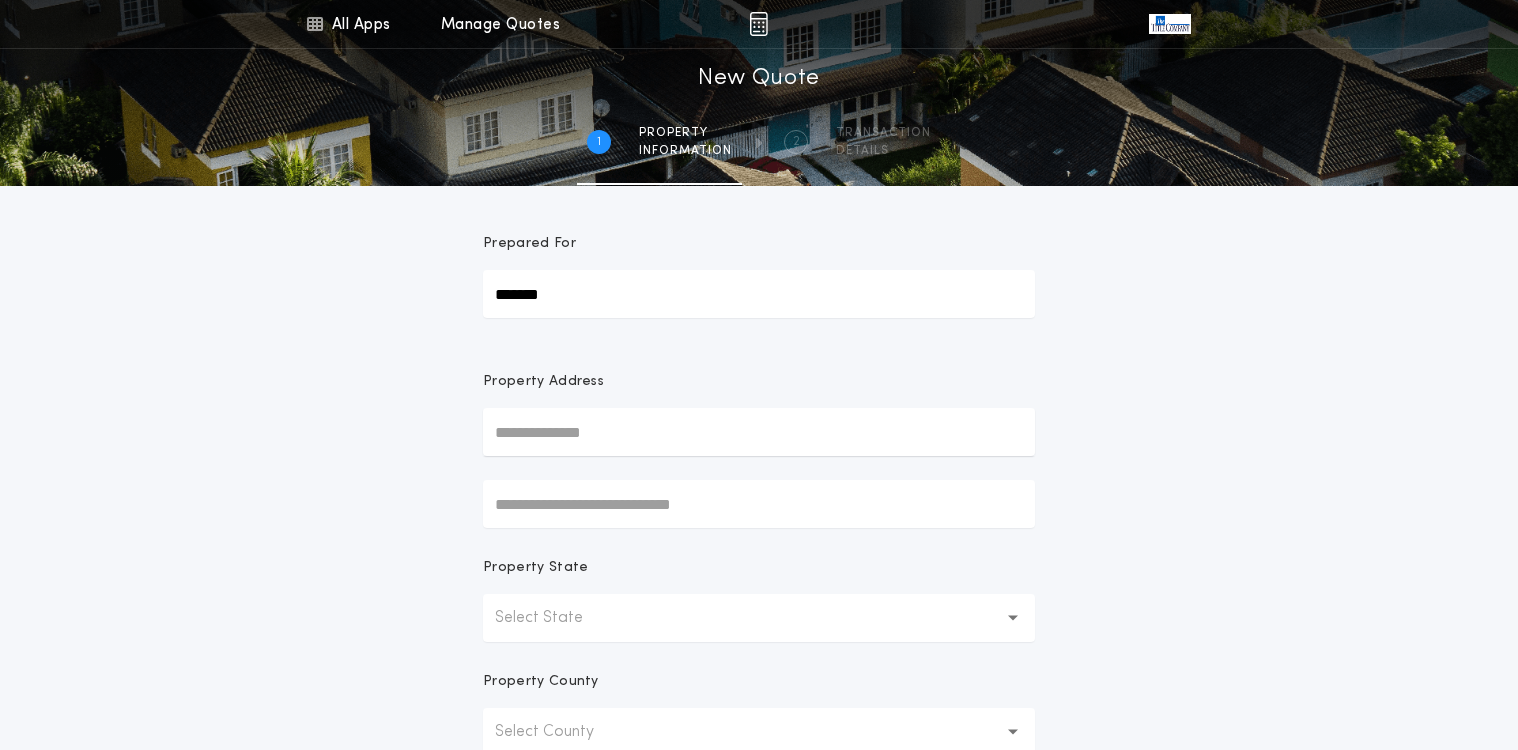 type on "*******" 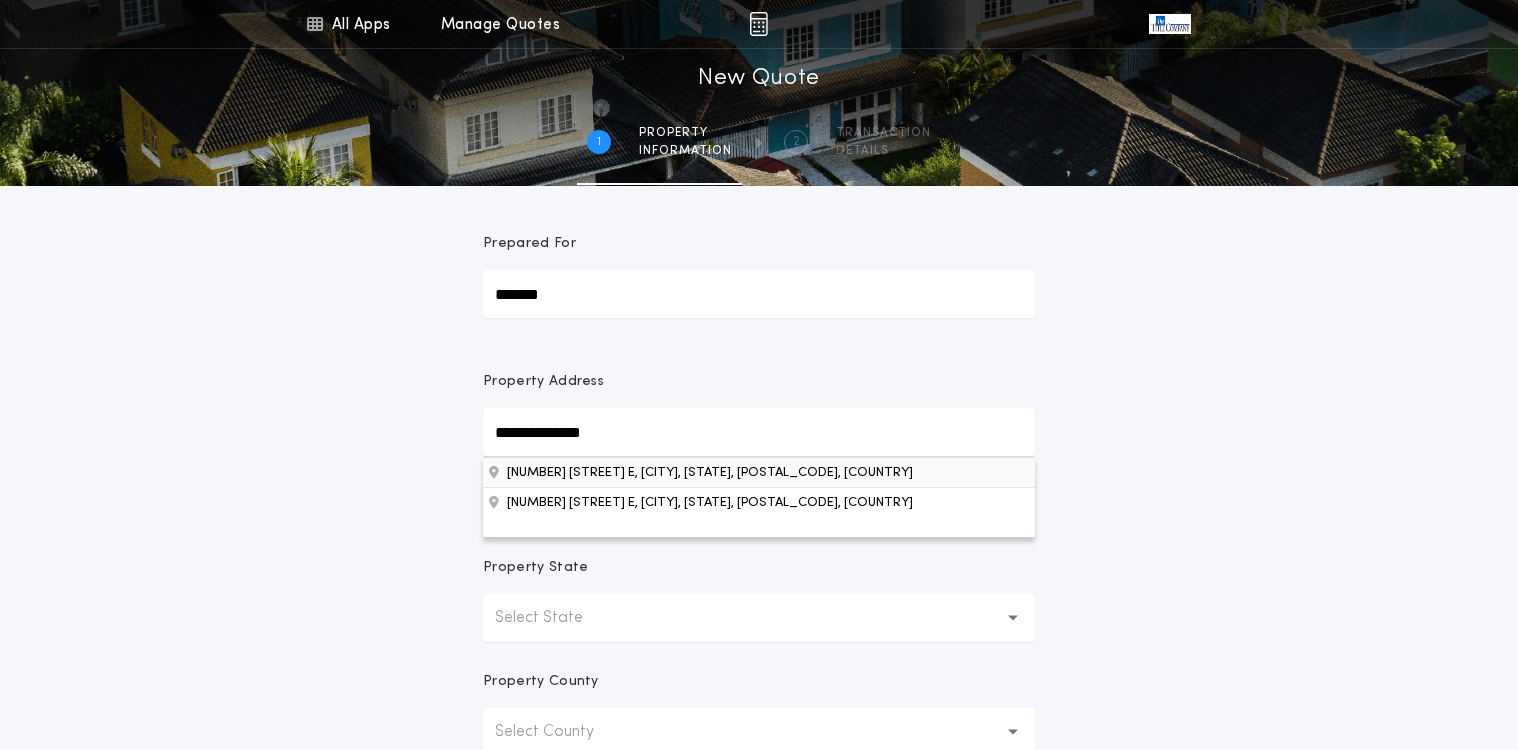 type on "**********" 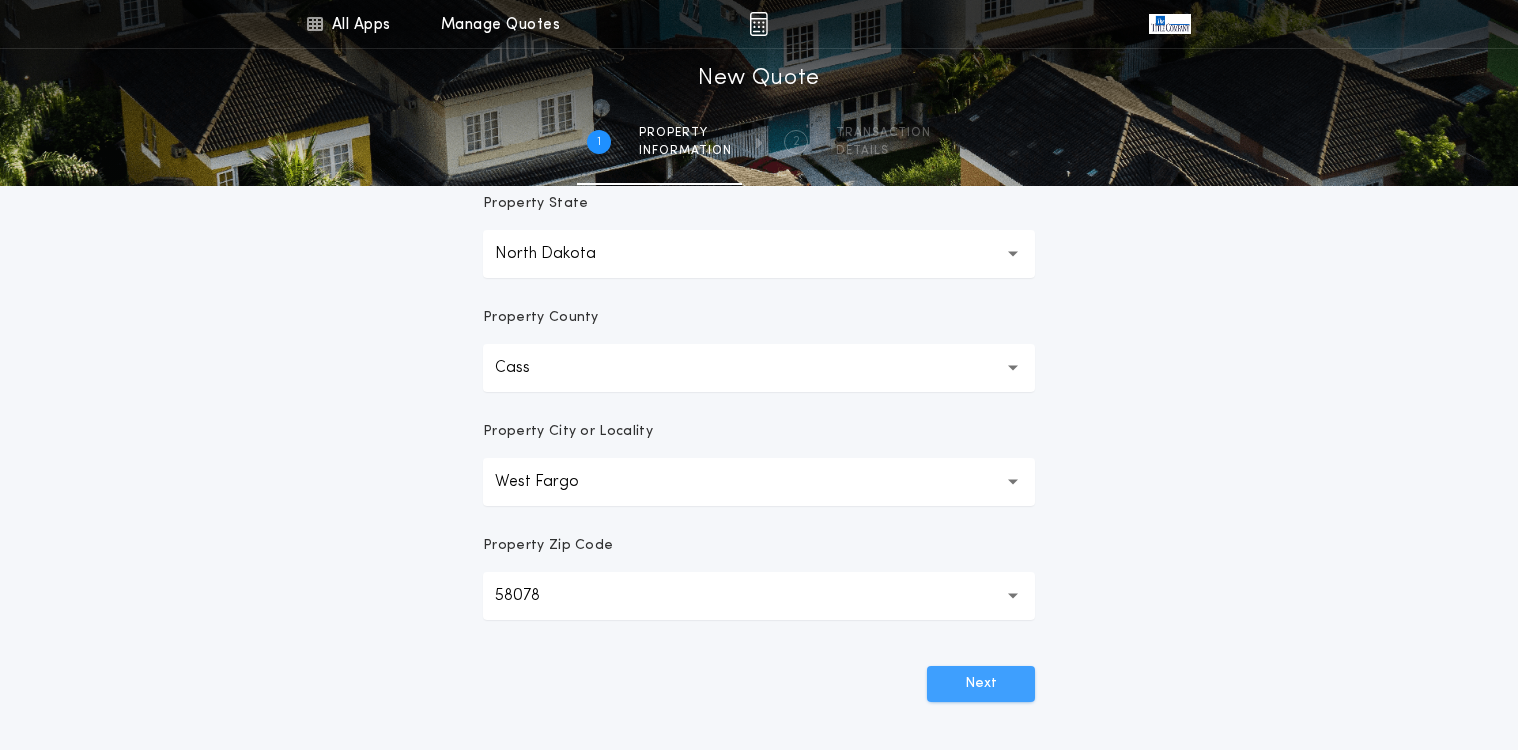 scroll, scrollTop: 400, scrollLeft: 0, axis: vertical 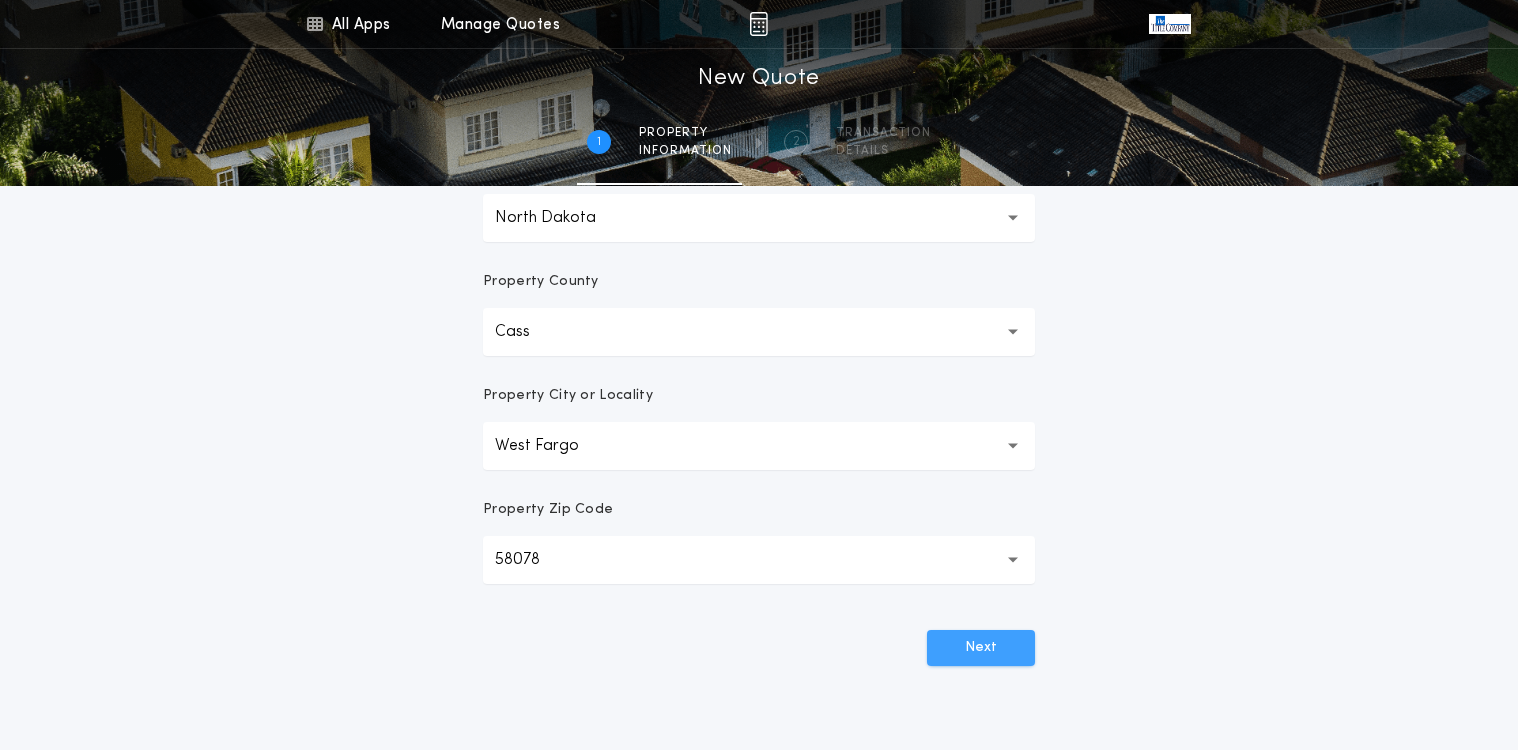 click on "Next" at bounding box center [981, 648] 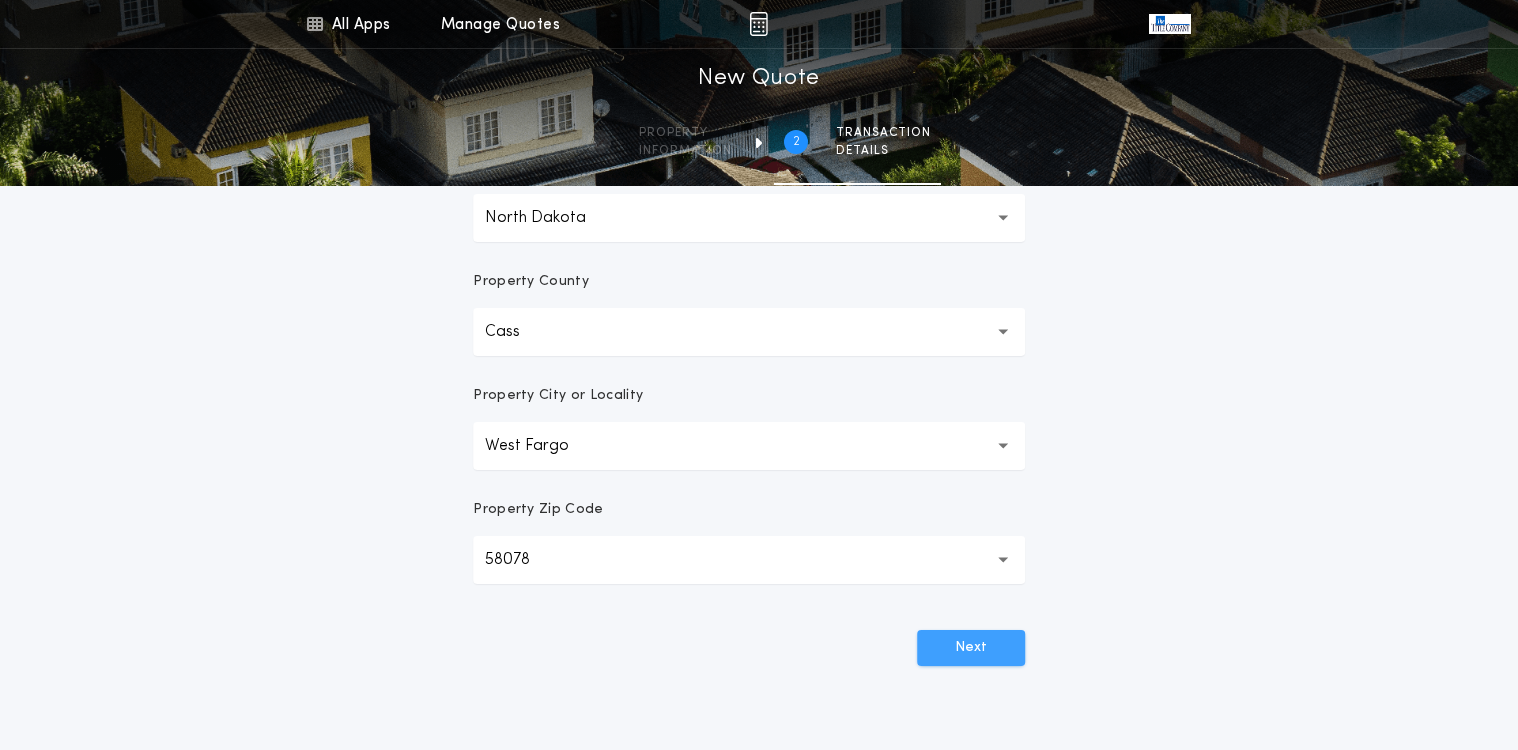 scroll, scrollTop: 0, scrollLeft: 0, axis: both 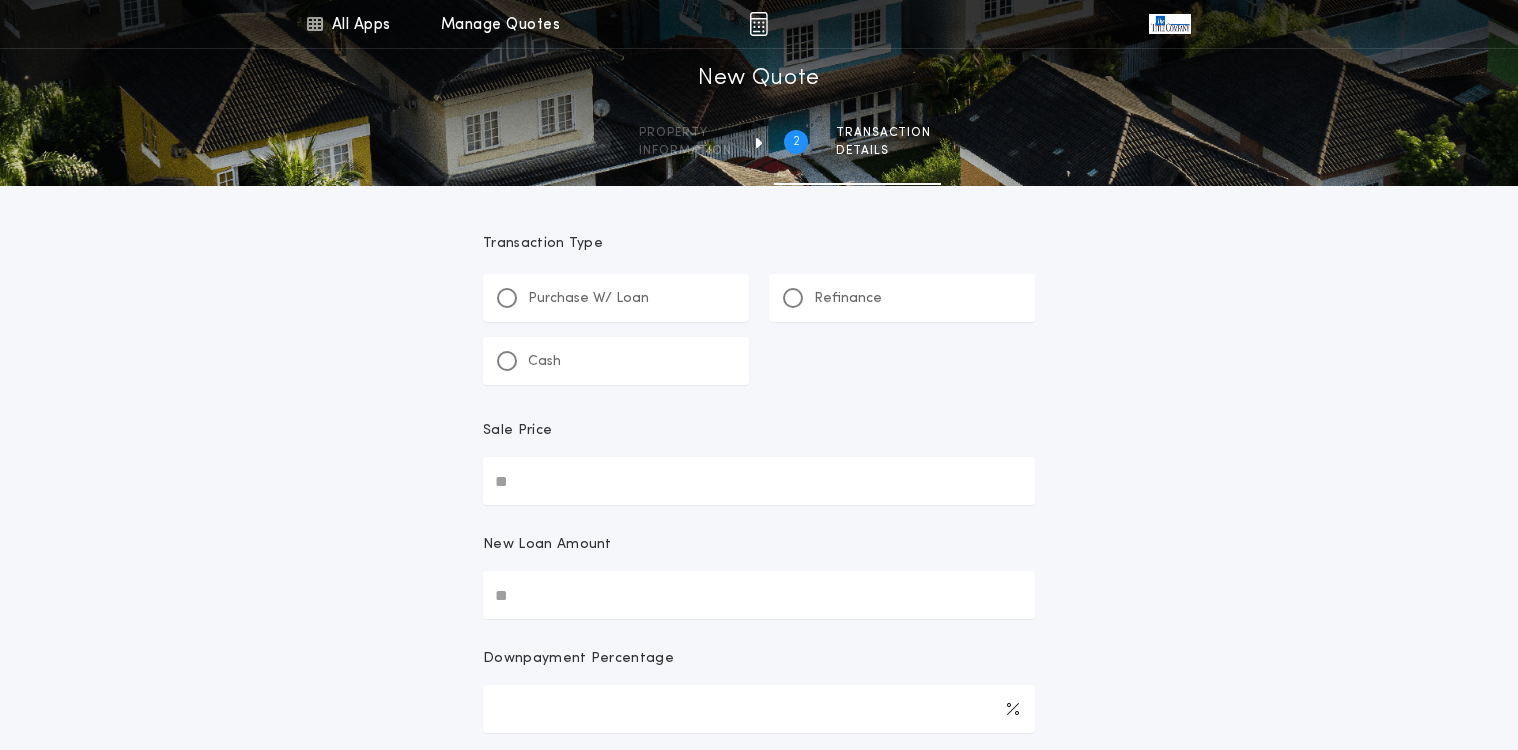 click on "Purchase W/ Loan" at bounding box center [616, 298] 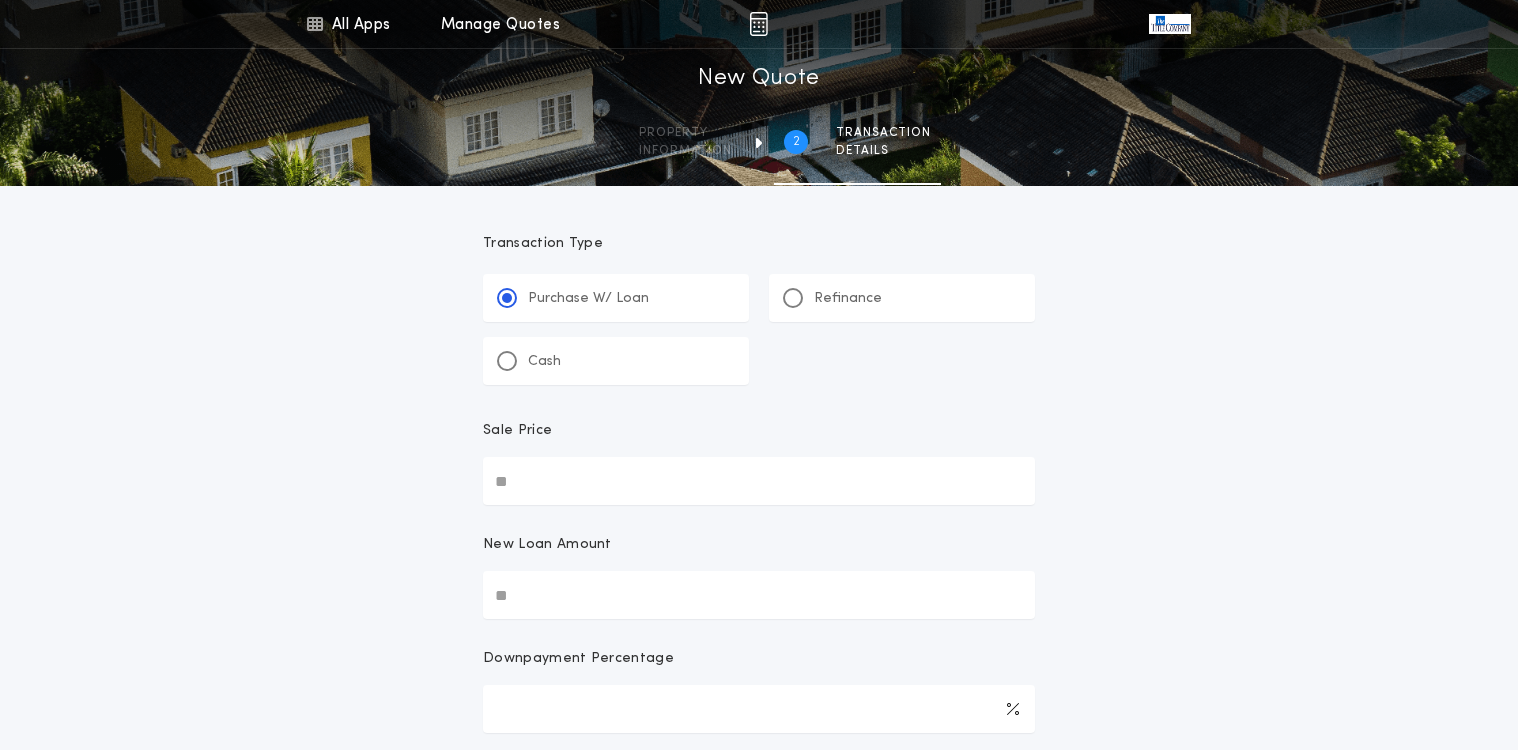 click on "Sale Price" at bounding box center (759, 481) 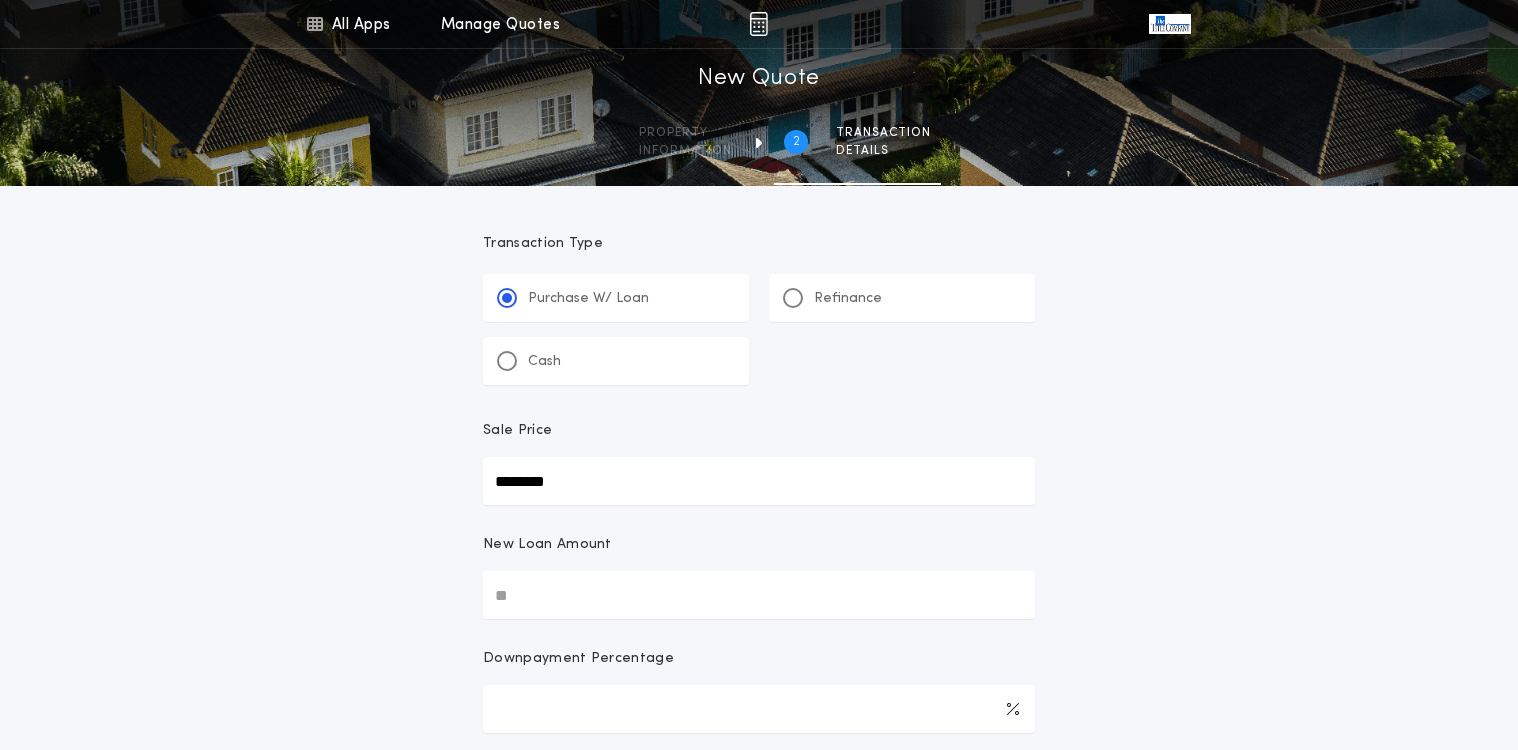 type on "********" 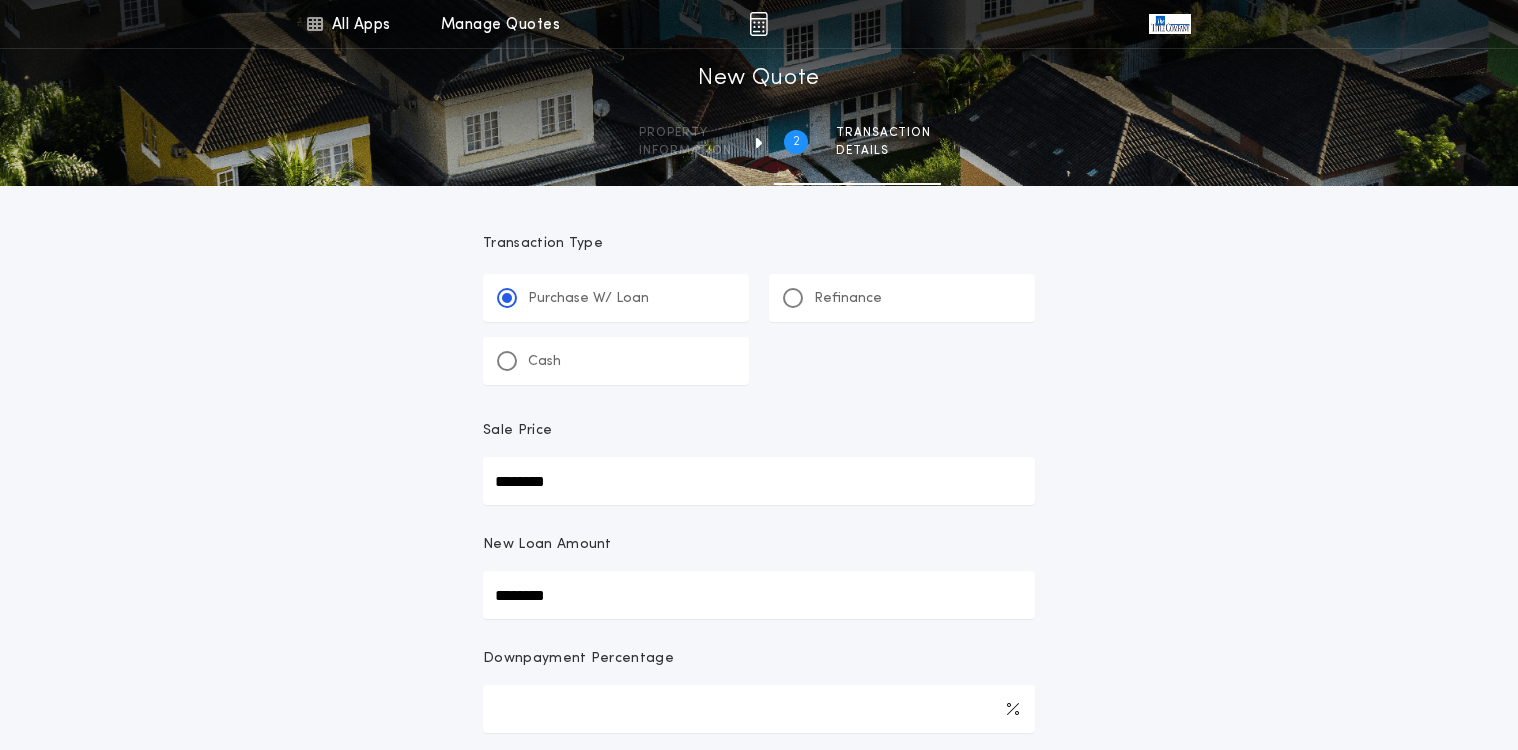 type on "********" 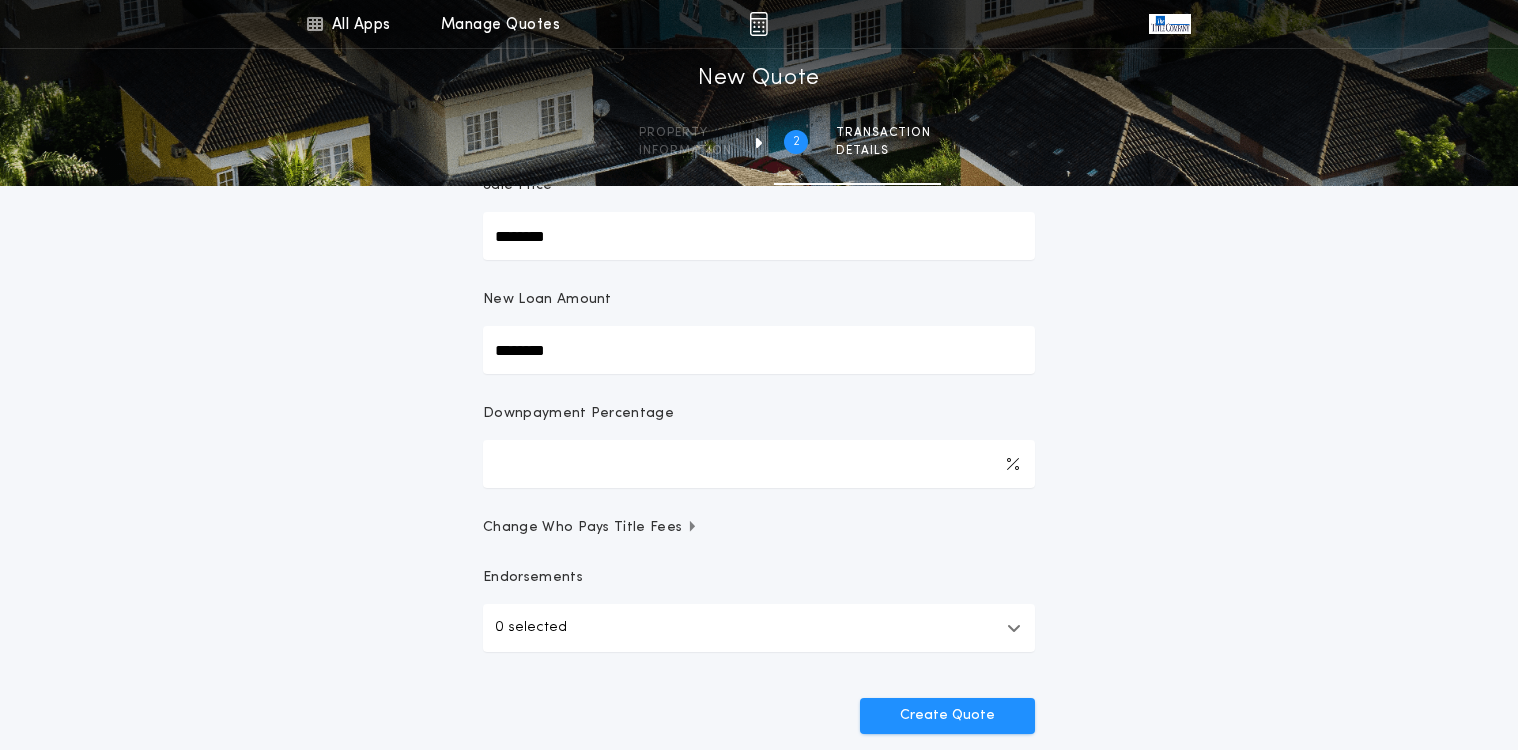 scroll, scrollTop: 300, scrollLeft: 0, axis: vertical 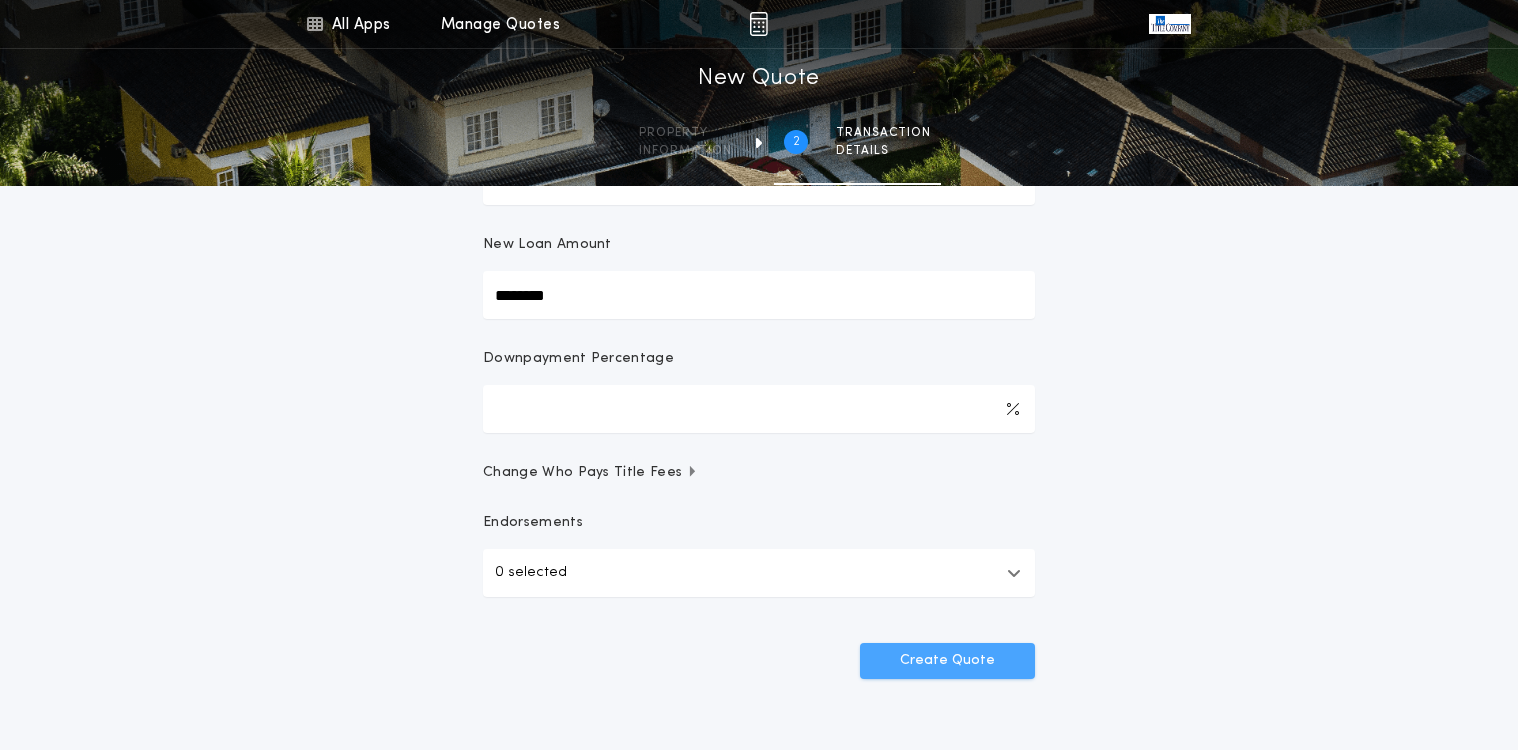 click on "Create Quote" at bounding box center (947, 661) 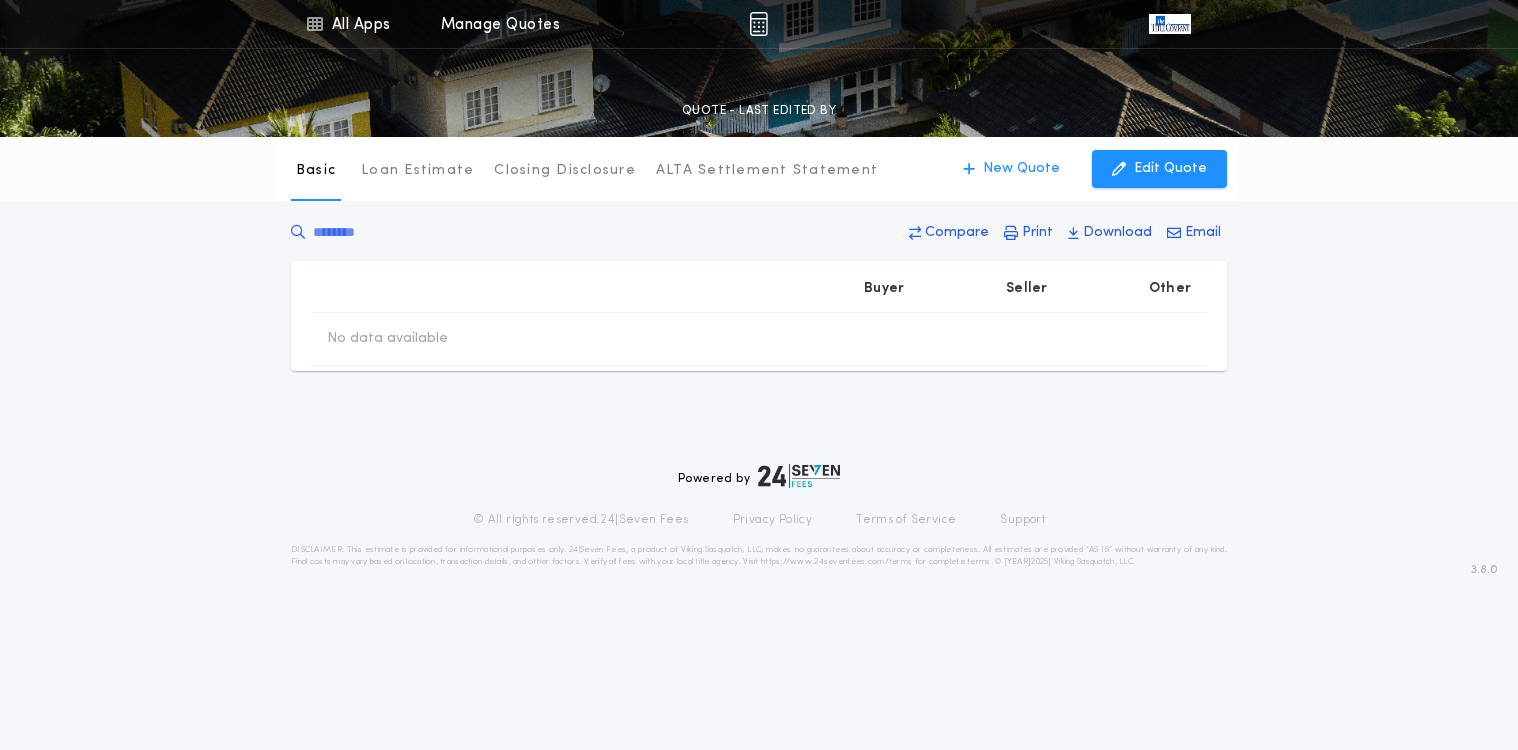scroll, scrollTop: 0, scrollLeft: 0, axis: both 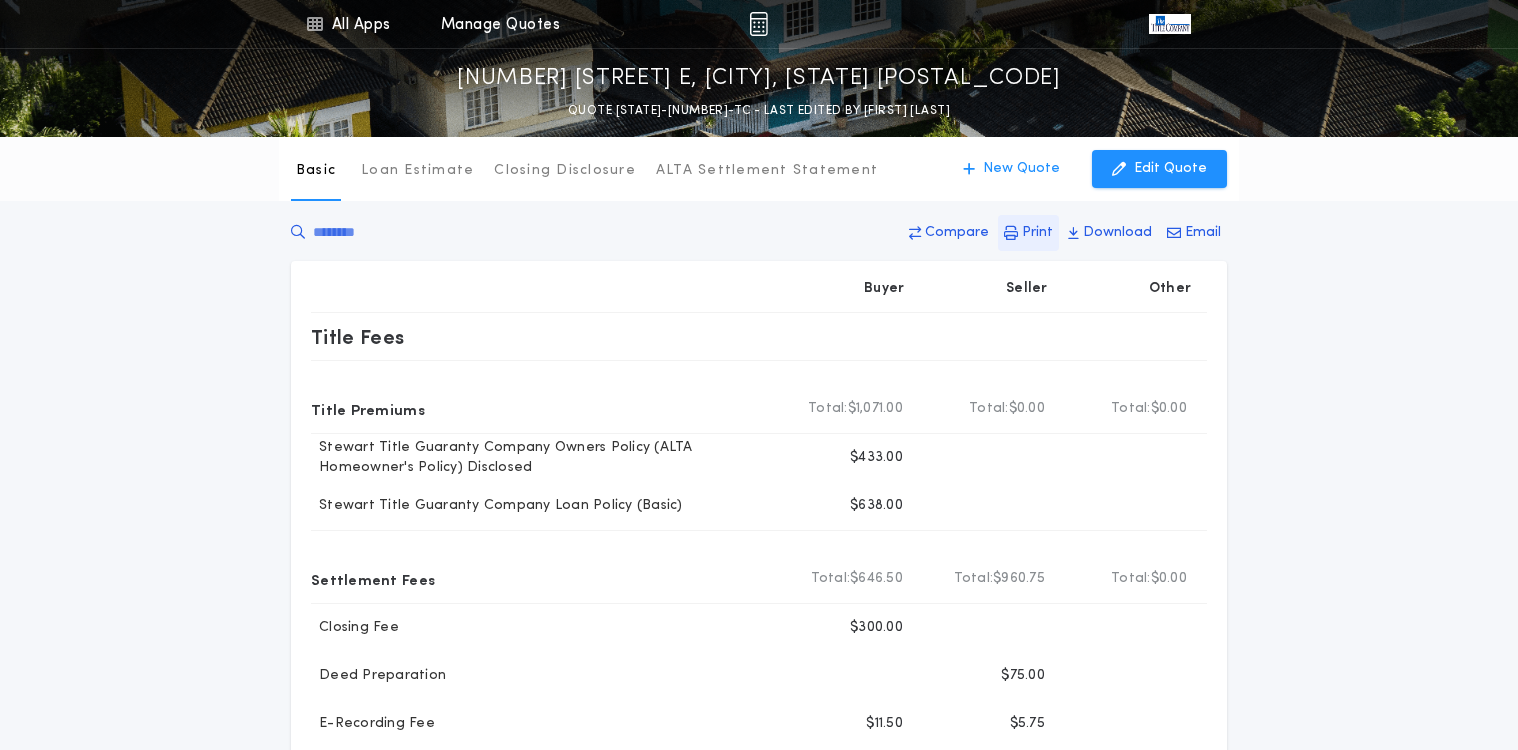 click on "Print" at bounding box center [957, 233] 